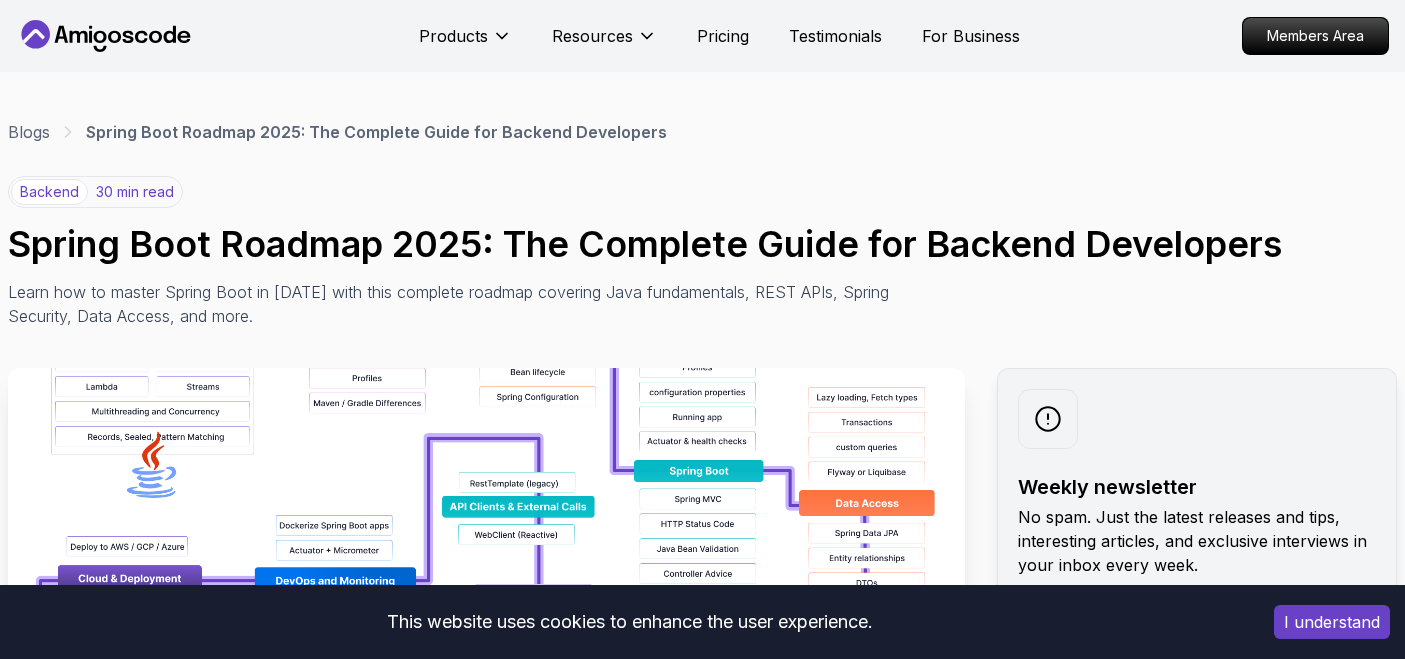 scroll, scrollTop: 324, scrollLeft: 0, axis: vertical 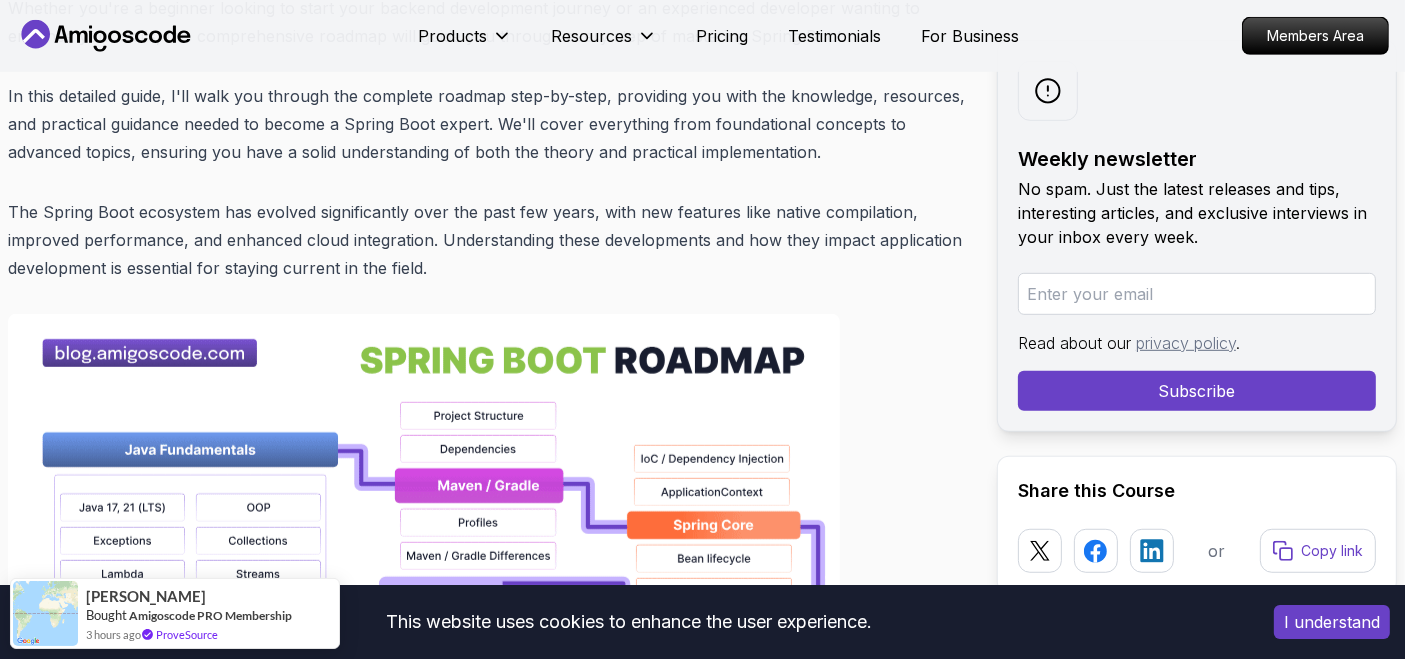 click on "This website uses cookies to enhance the user experience. I understand Products Resources Pricing Testimonials For Business Members Area Products Resources Pricing Testimonials For Business Members Area Blogs Spring Boot Roadmap 2025: The Complete Guide for Backend Developers backend 30 min read Spring Boot Roadmap 2025: The Complete Guide for Backend Developers Learn how to master Spring Boot in [DATE] with this complete roadmap covering Java fundamentals, REST APIs, Spring Security, Data Access, and more. Weekly newsletter No spam. Just the latest releases and tips, interesting articles, and exclusive interviews in your inbox every week. Read about our   privacy policy . Subscribe Share this Course or Copy link Published By:  [PERSON_NAME]  |   Date:  [DATE] Introduction
Table of Contents
Why Learn Spring Boot in [DATE]?
Market Demand and Career Opportunities
Technical Advantages and Industry Adoption
Ecosystem and Community Support
Step 1: Master Java Fundamentals" at bounding box center (702, 12356) 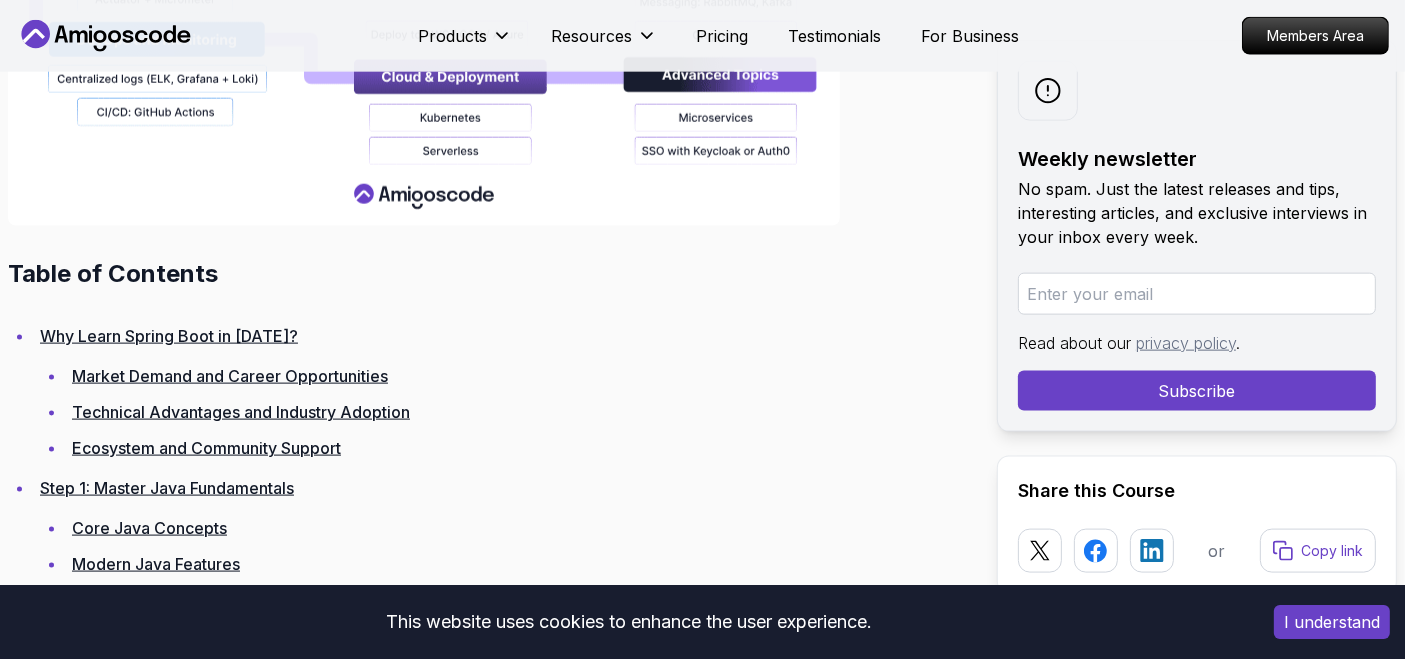 scroll, scrollTop: 2545, scrollLeft: 0, axis: vertical 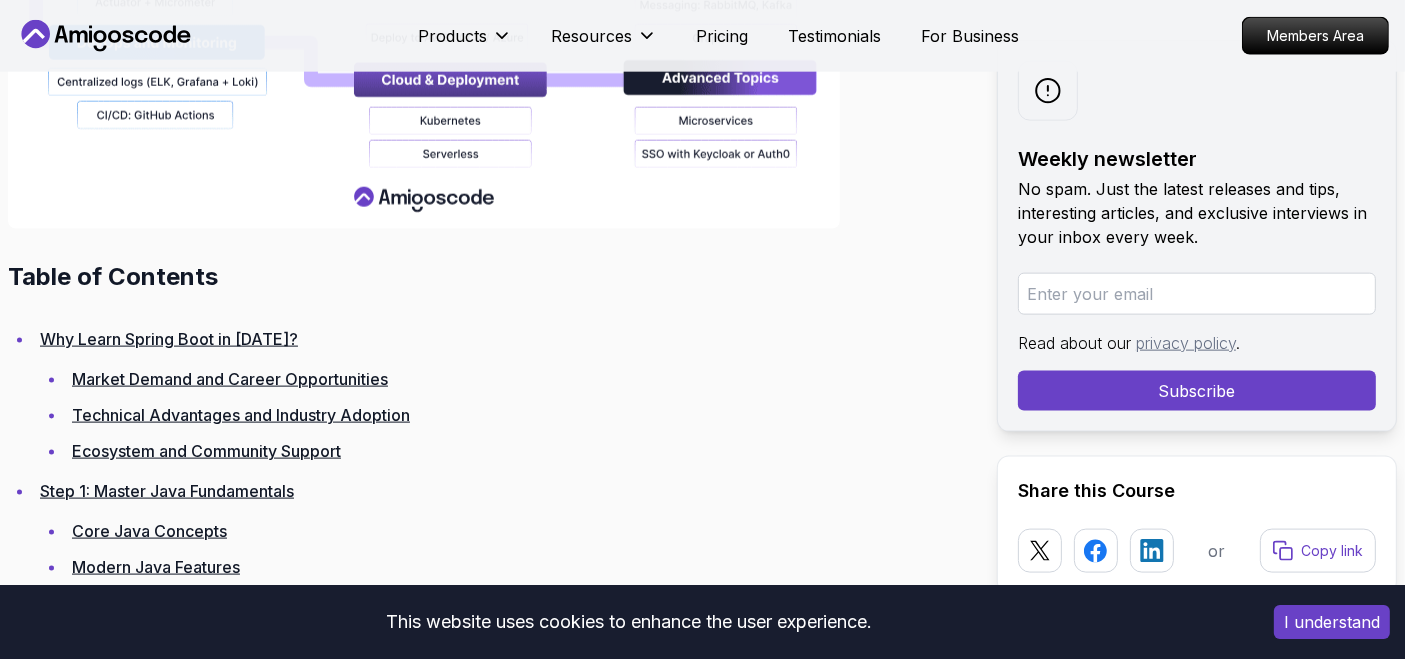 click on "Step 1: Master Java Fundamentals" at bounding box center [167, 491] 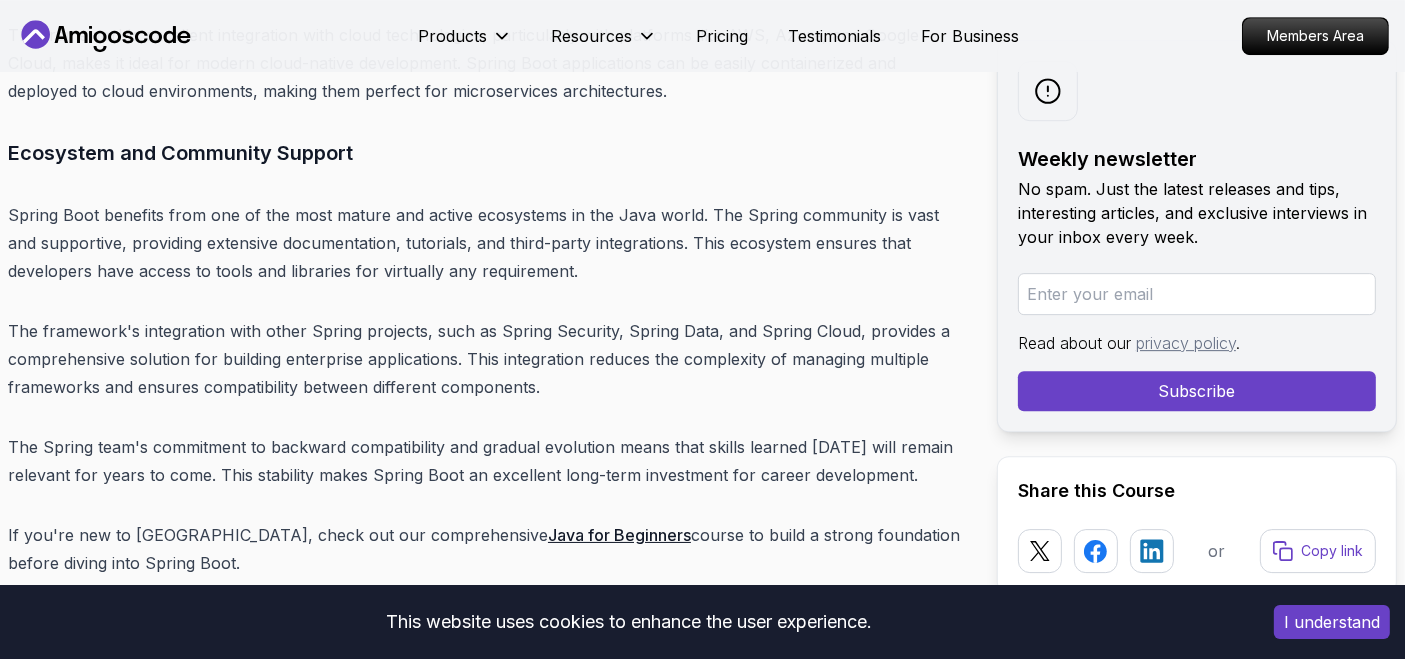 scroll, scrollTop: 6134, scrollLeft: 0, axis: vertical 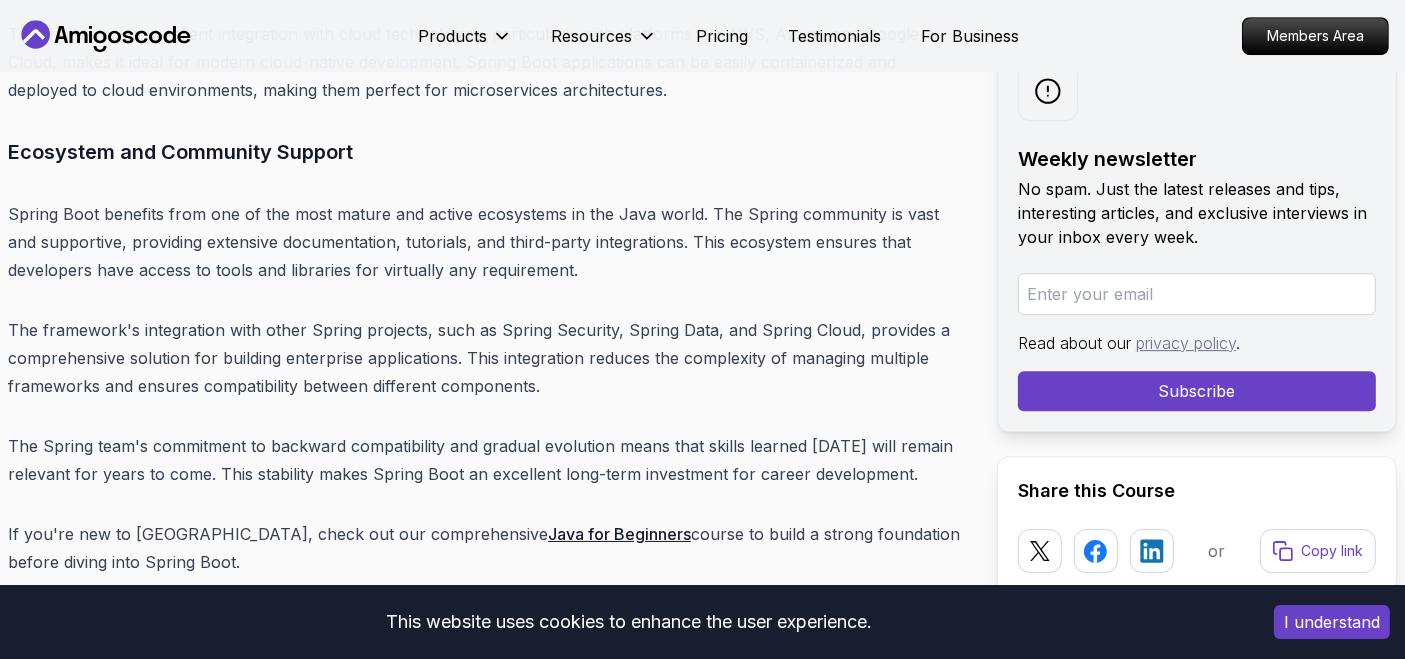 drag, startPoint x: 548, startPoint y: 352, endPoint x: 457, endPoint y: 312, distance: 99.40322 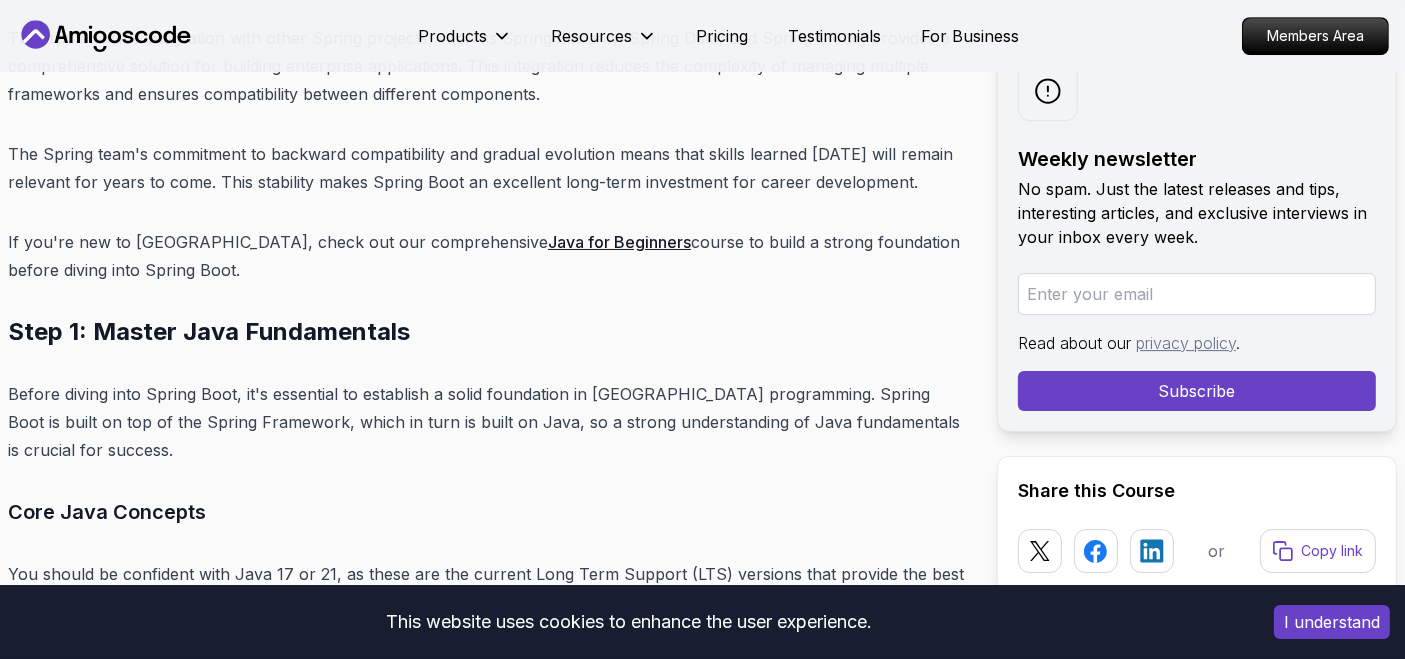 scroll, scrollTop: 6425, scrollLeft: 0, axis: vertical 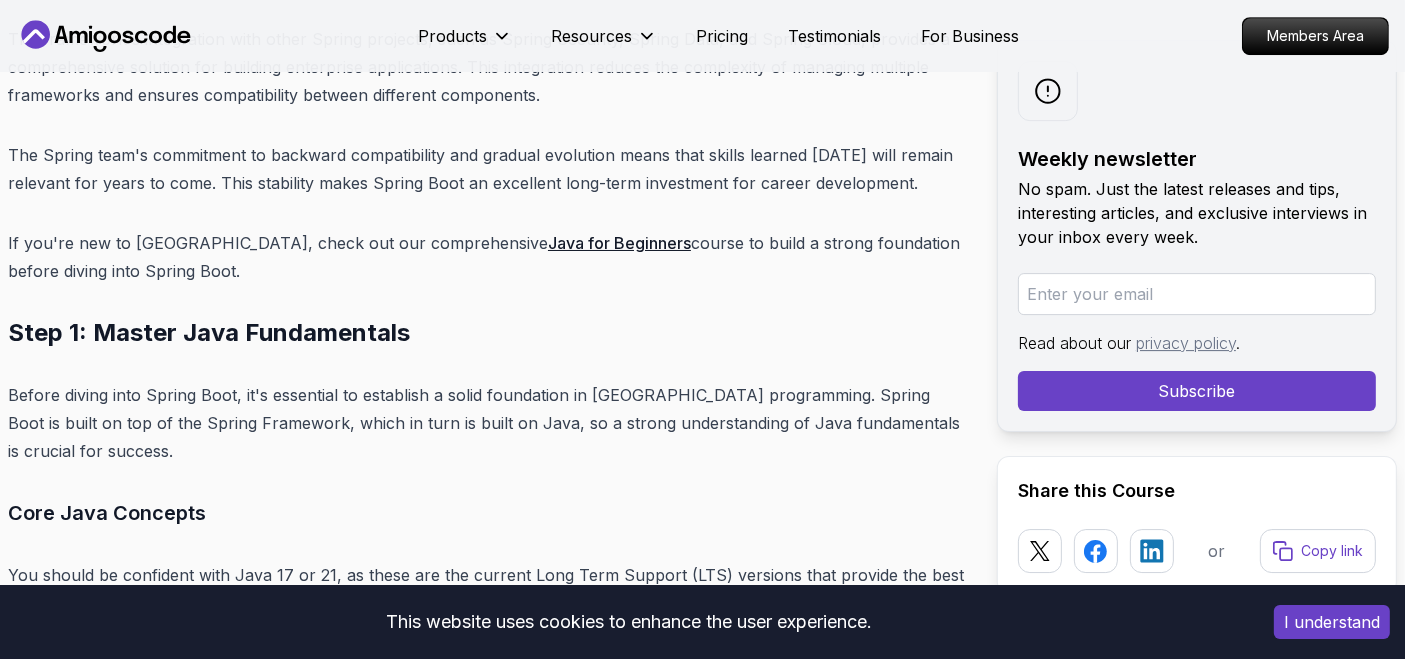 click on "The Optional class helps you handle null values more safely and expressively. Understanding how to use Optional effectively will help you write more robust code and avoid common null pointer exceptions." at bounding box center (486, 1117) 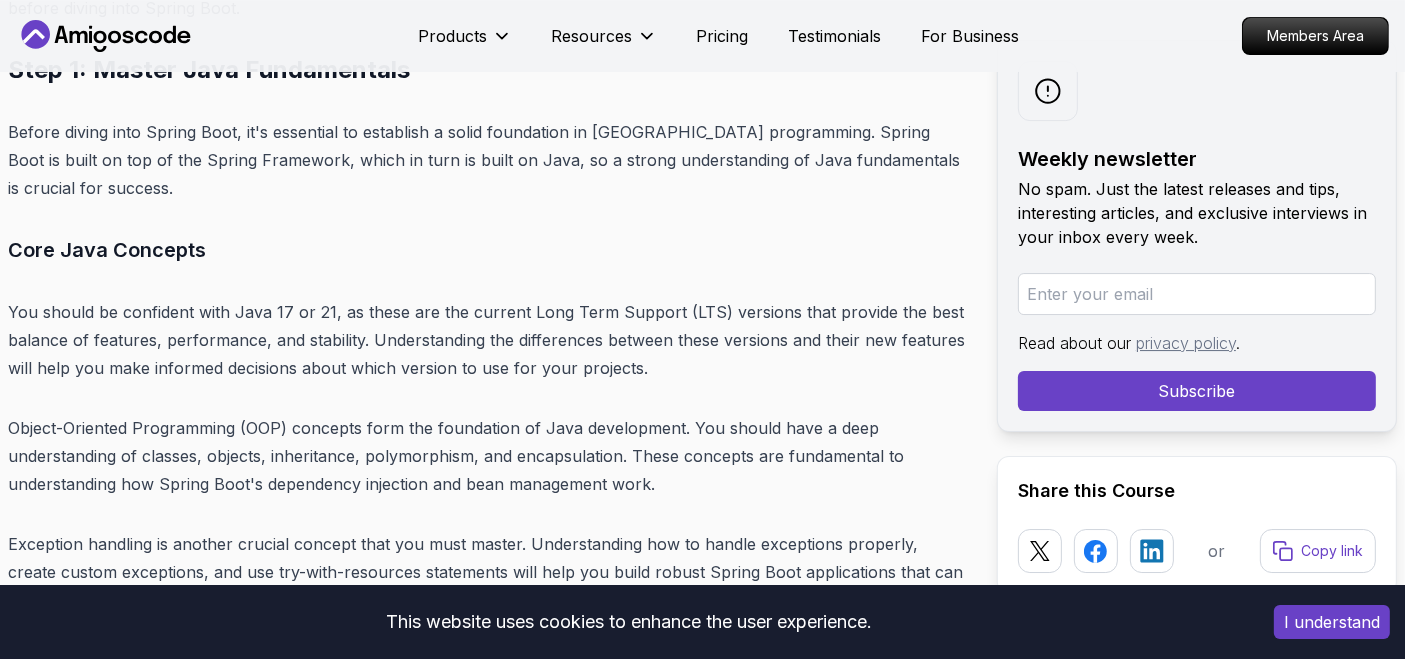 scroll, scrollTop: 6688, scrollLeft: 0, axis: vertical 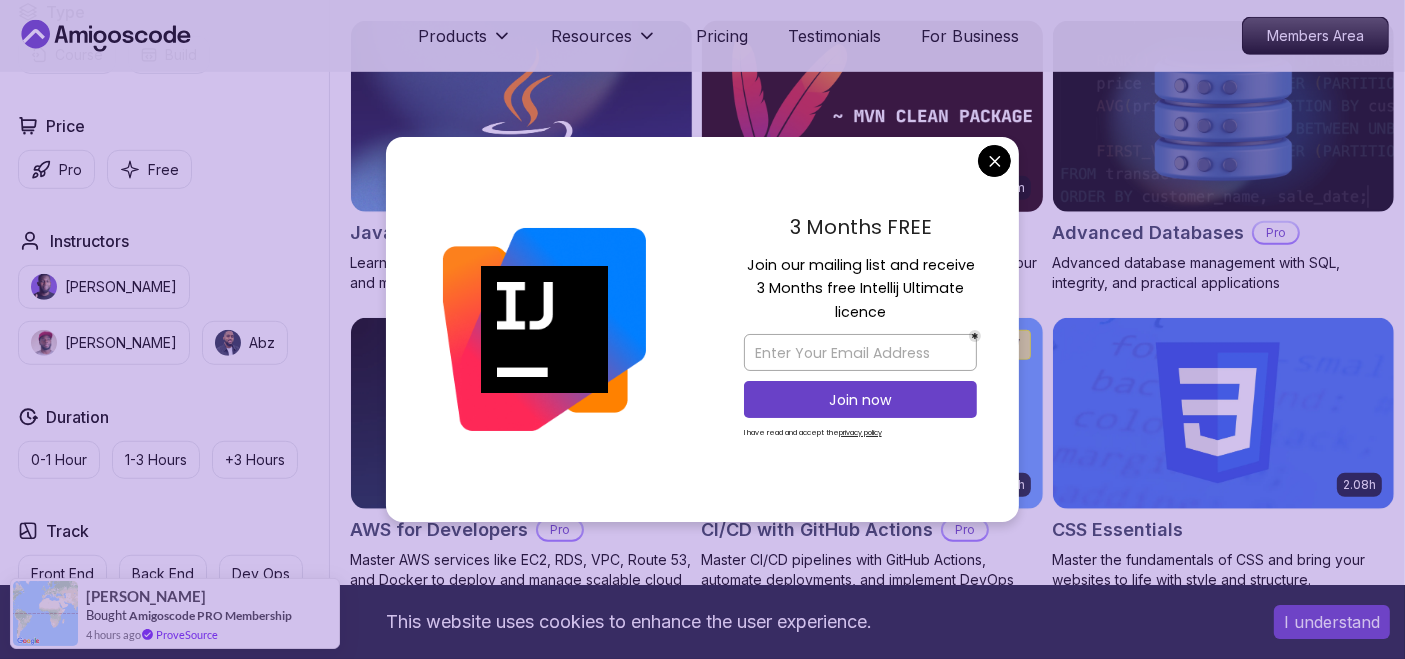 click on "This website uses cookies to enhance the user experience. I understand Products Resources Pricing Testimonials For Business Members Area Products Resources Pricing Testimonials For Business Members Area All Courses Learn Java, Spring Boot, DevOps & More with Amigoscode Premium Courses Master in-demand skills like Java, Spring Boot, DevOps, React, and more through hands-on, expert-led courses. Advance your software development career with real-world projects and practical learning. Filters Filters Type Course Build Price Pro Free Instructors Nelson Djalo Richard Abz Duration 0-1 Hour 1-3 Hours +3 Hours Track Front End Back End Dev Ops Full Stack Level Junior Mid-level Senior 6.00h Linux Fundamentals Pro Learn the fundamentals of Linux and how to use the command line 5.18h Advanced Spring Boot Pro Dive deep into Spring Boot with our advanced course, designed to take your skills from intermediate to expert level. 3.30h Building APIs with Spring Boot Pro 1.67h NEW Spring Boot for Beginners 6.65h NEW Pro 2.41h Pro" at bounding box center (702, 2161) 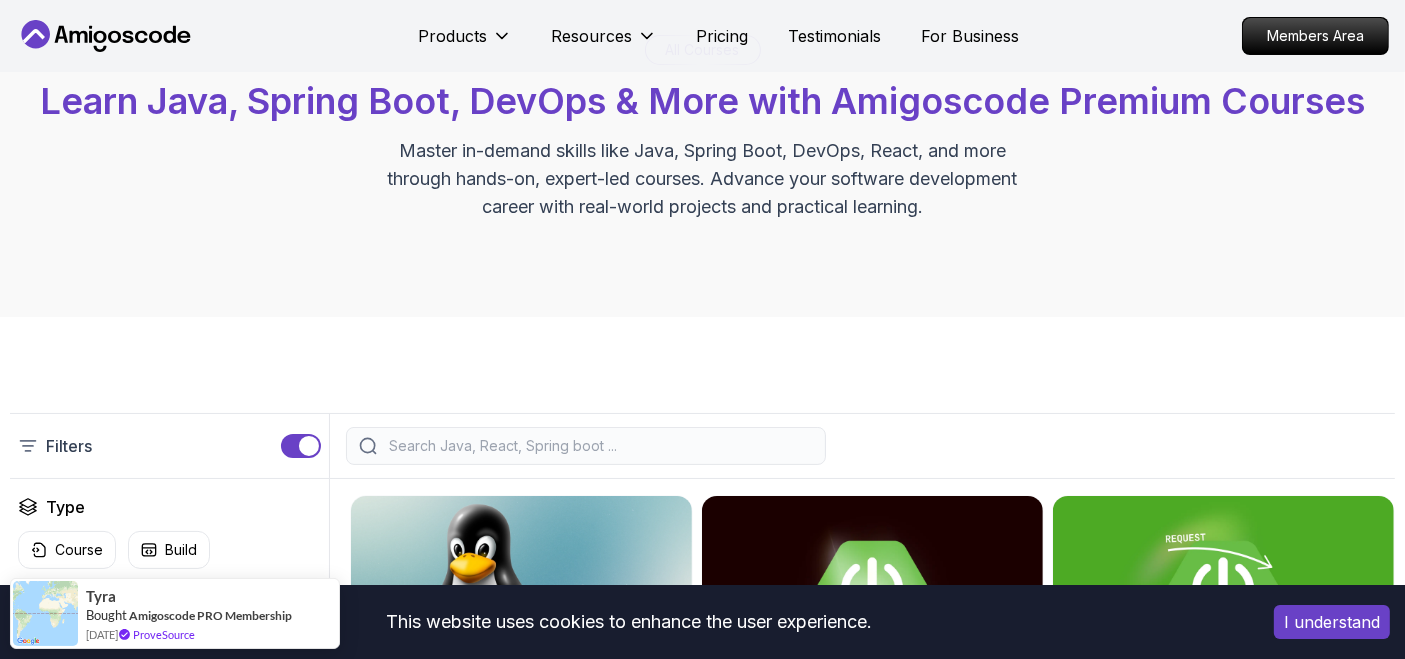 scroll, scrollTop: 132, scrollLeft: 0, axis: vertical 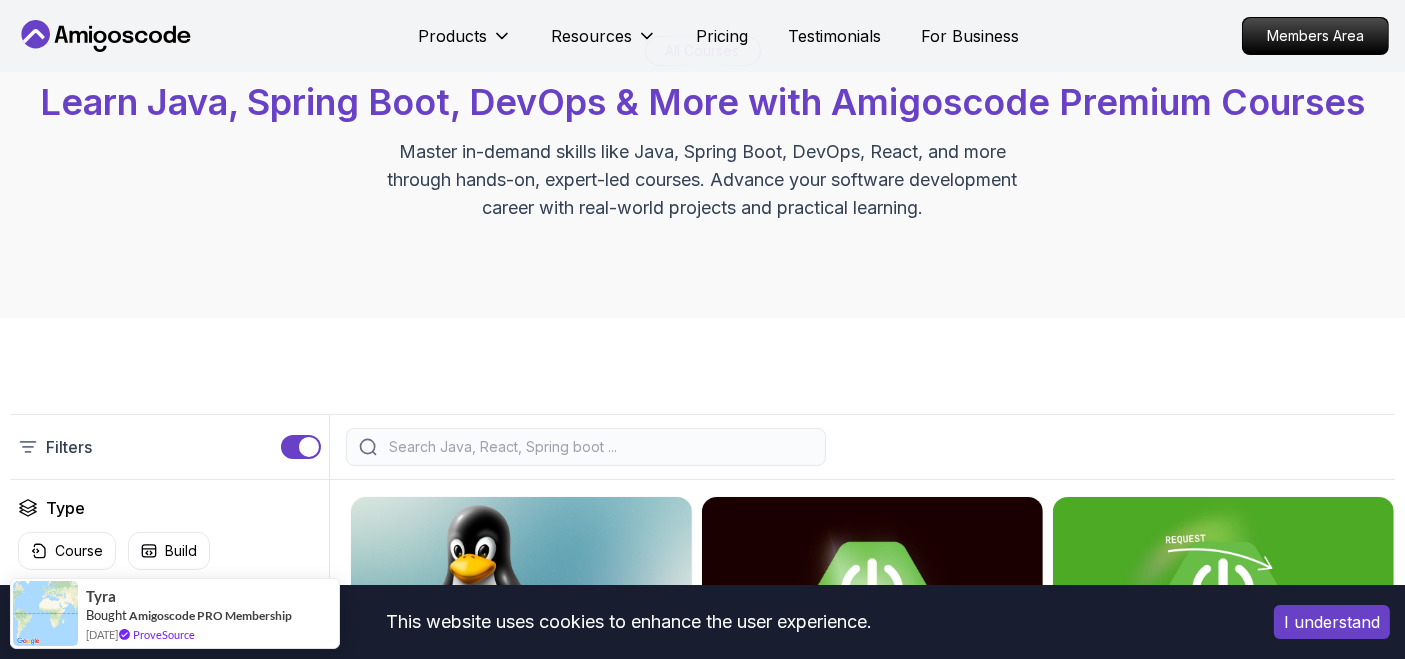 click at bounding box center [599, 447] 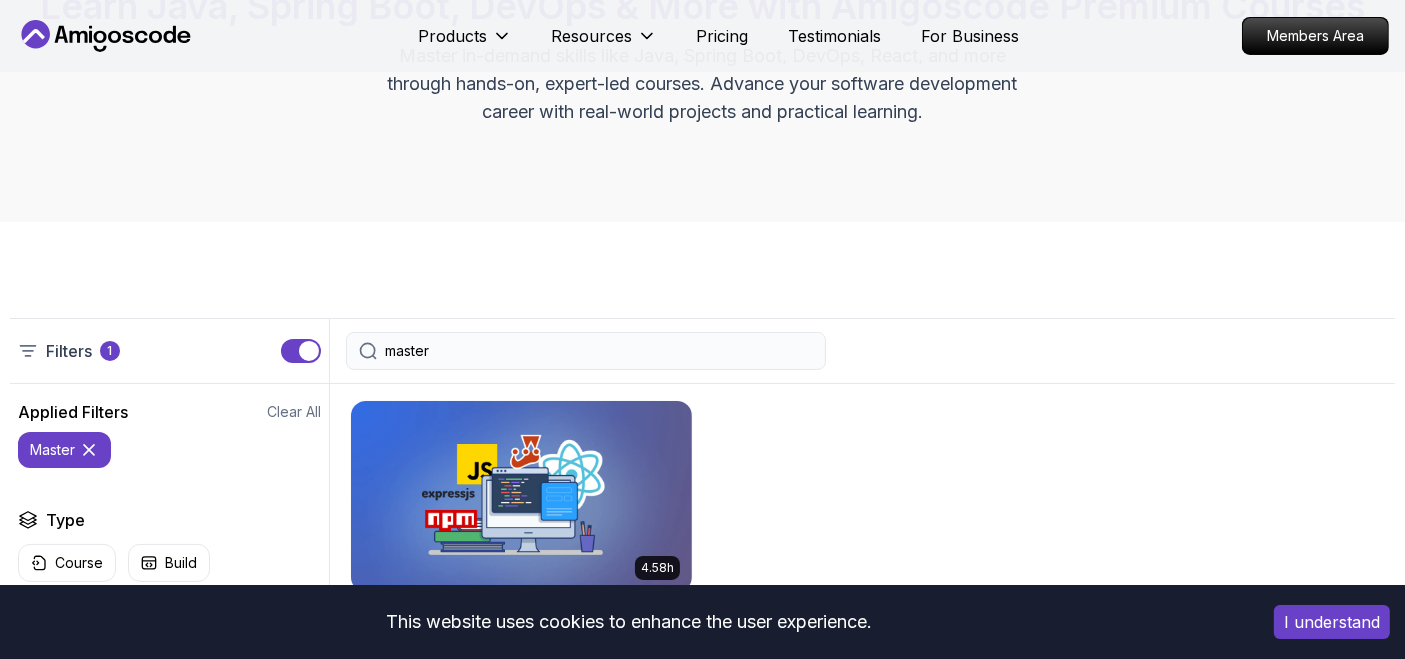 scroll, scrollTop: 0, scrollLeft: 0, axis: both 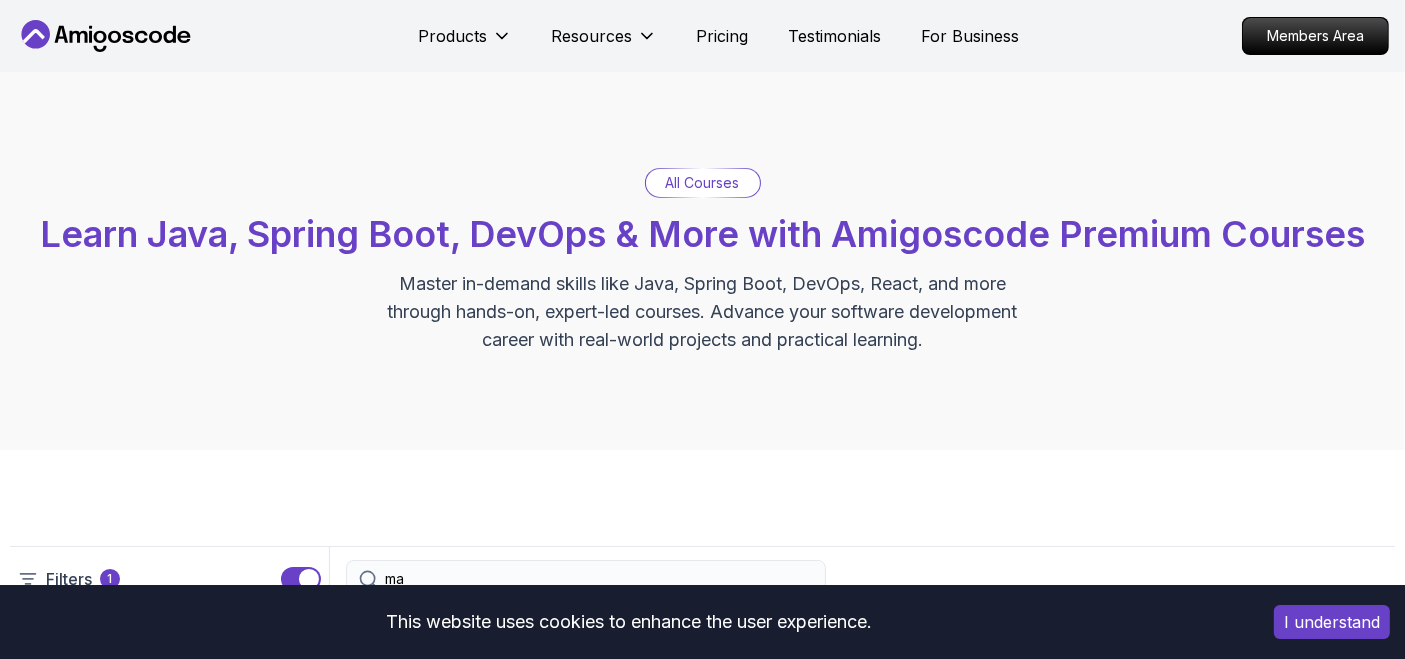 type on "m" 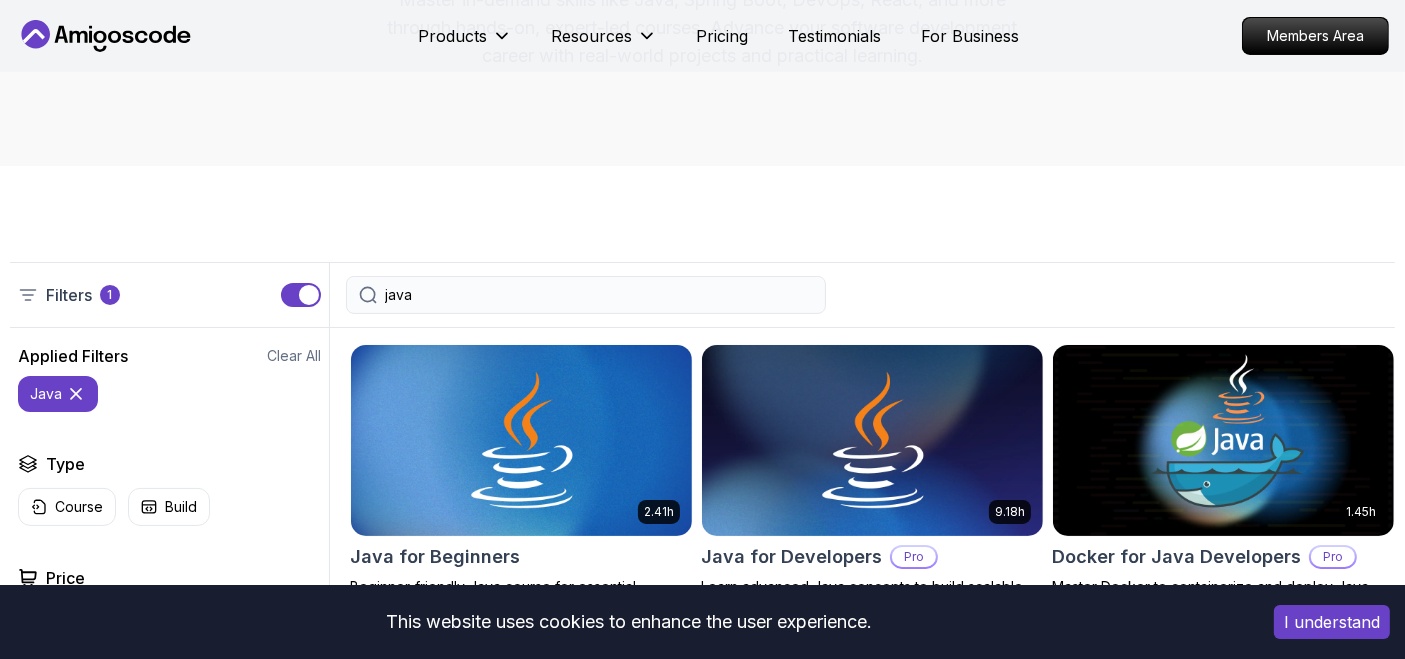 scroll, scrollTop: 285, scrollLeft: 0, axis: vertical 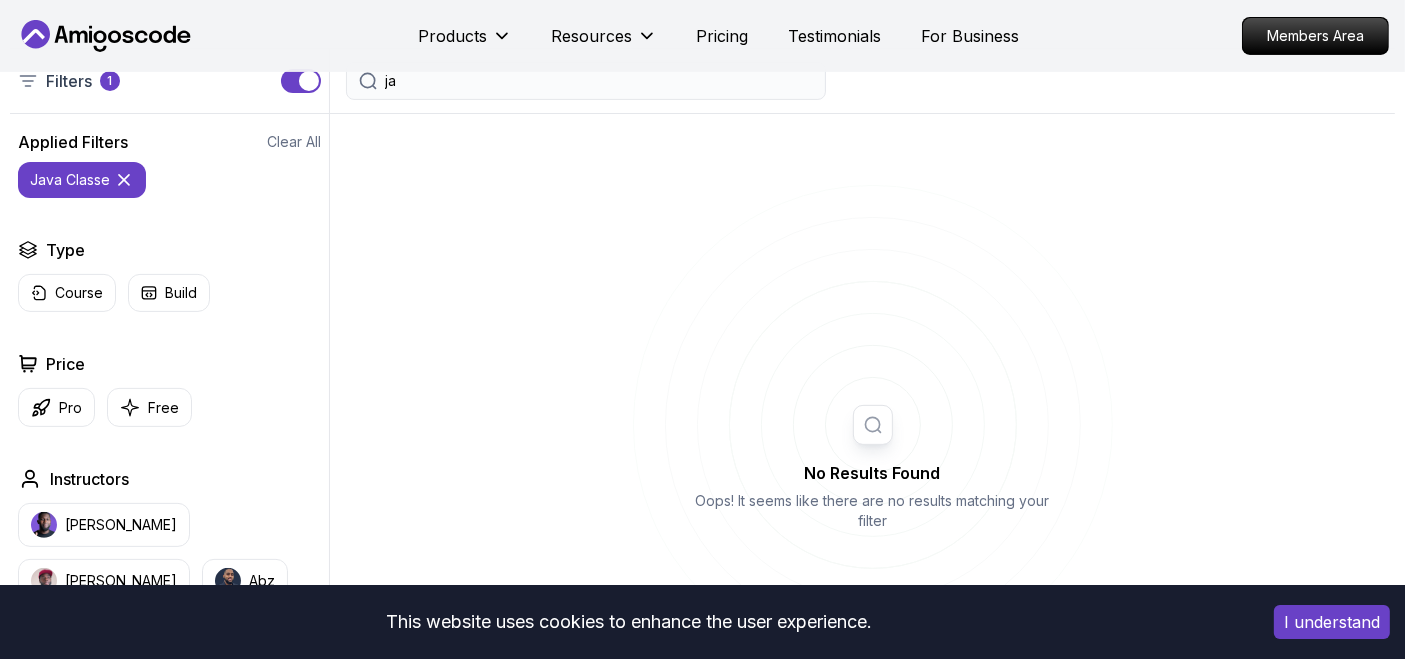 type on "j" 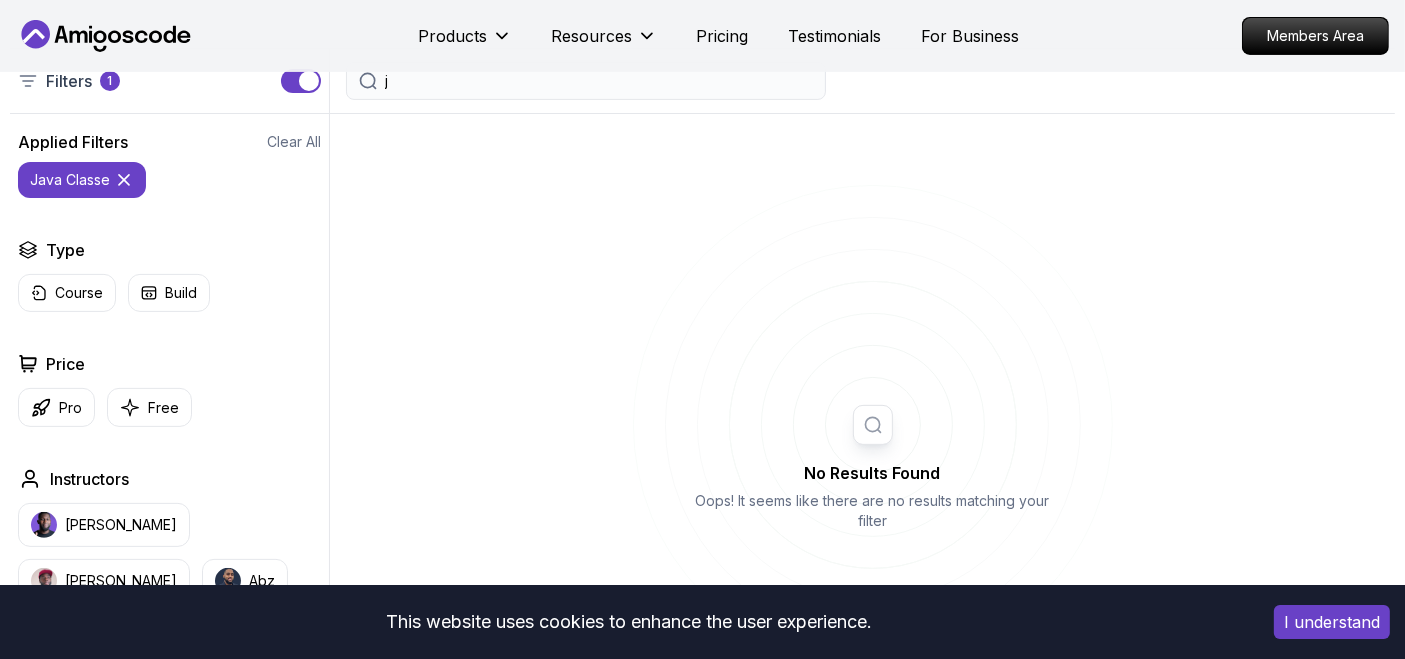 type 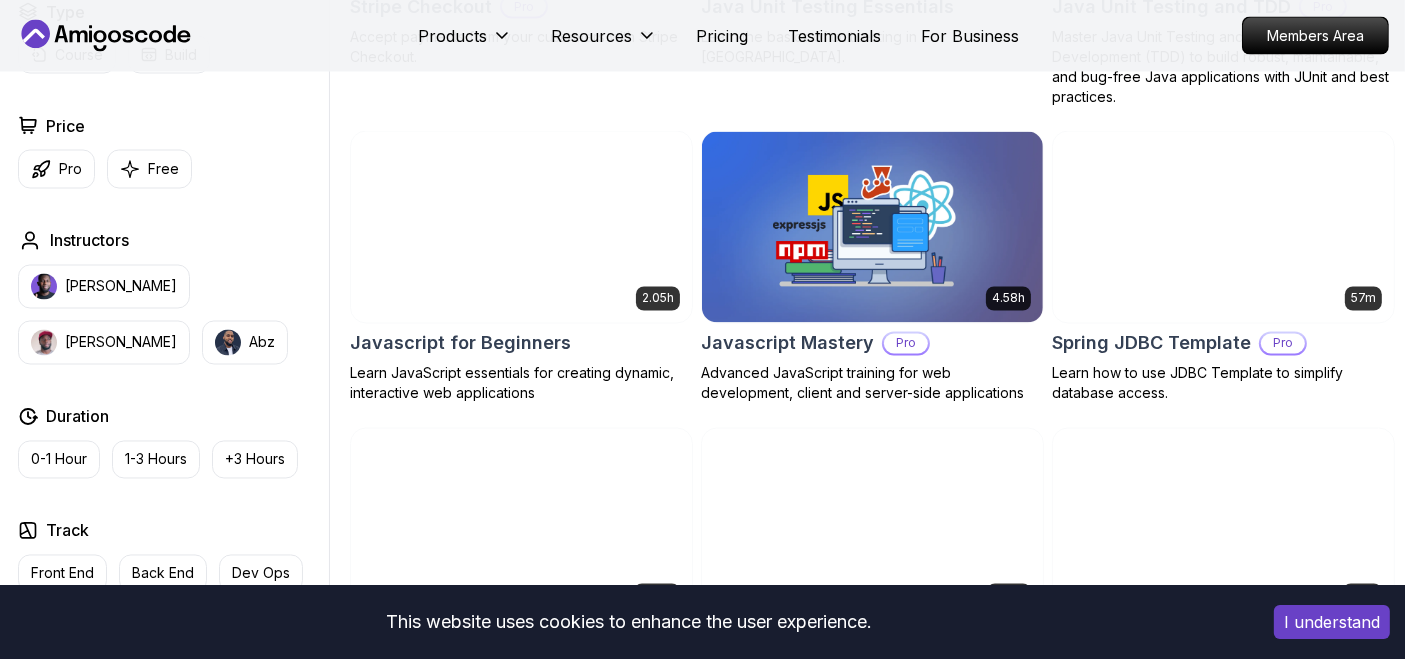 scroll, scrollTop: 3647, scrollLeft: 0, axis: vertical 